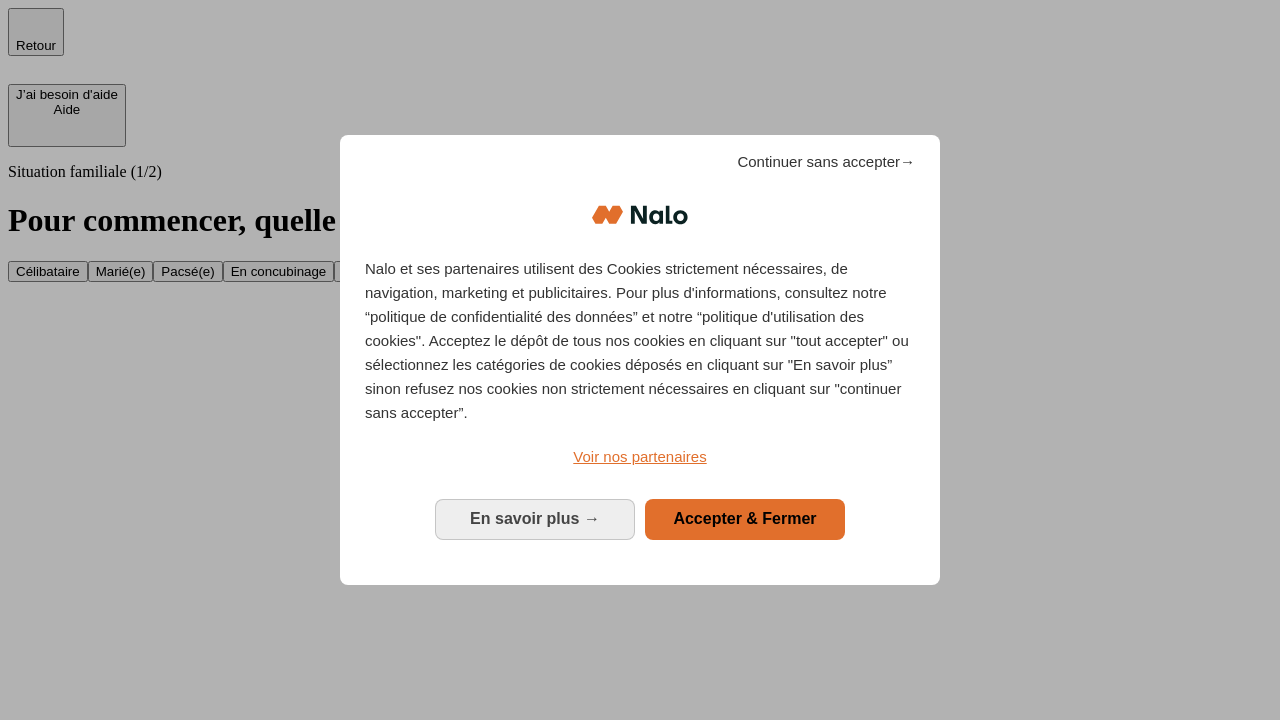 scroll, scrollTop: 0, scrollLeft: 0, axis: both 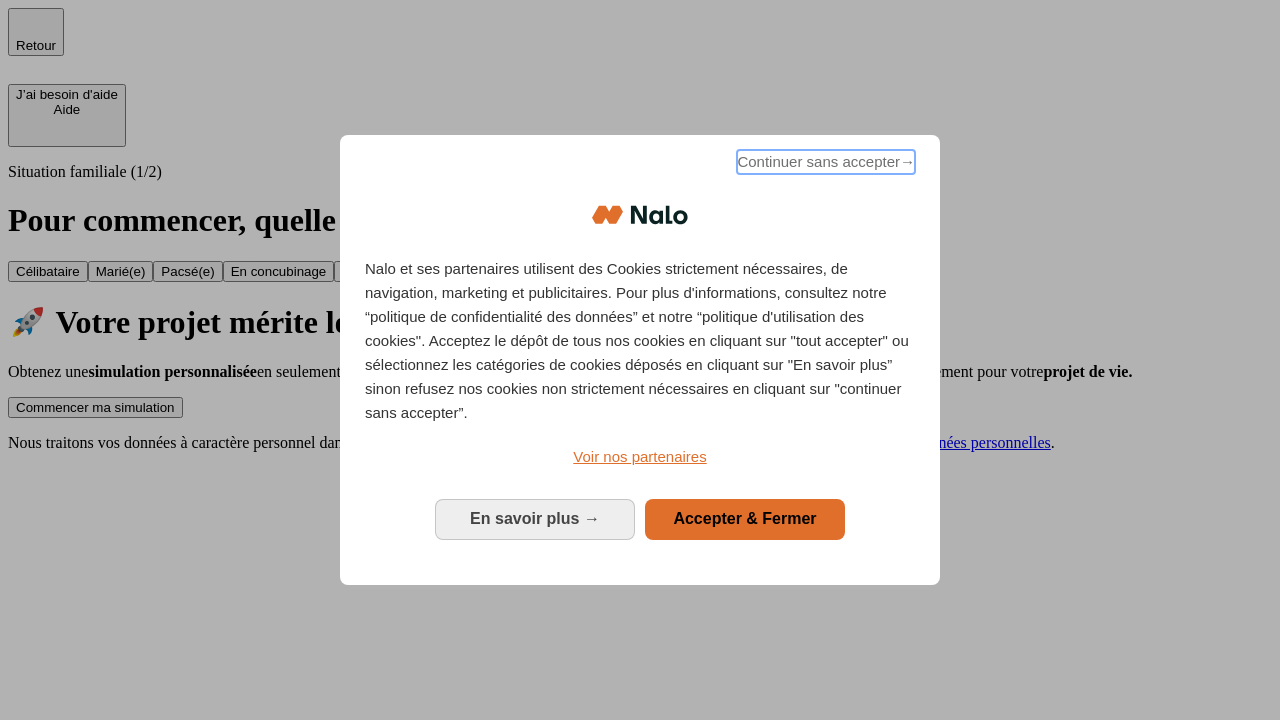 click on "Continuer sans accepter  →" at bounding box center (826, 162) 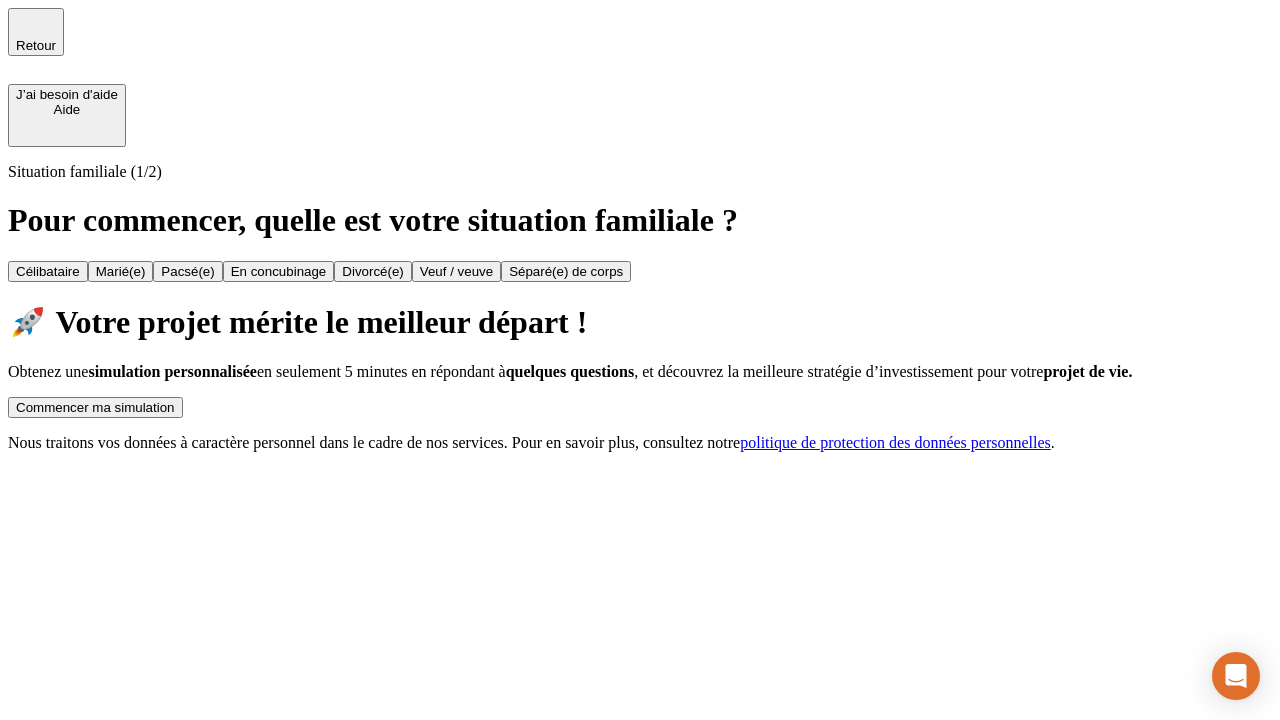 click on "Commencer ma simulation" at bounding box center [95, 407] 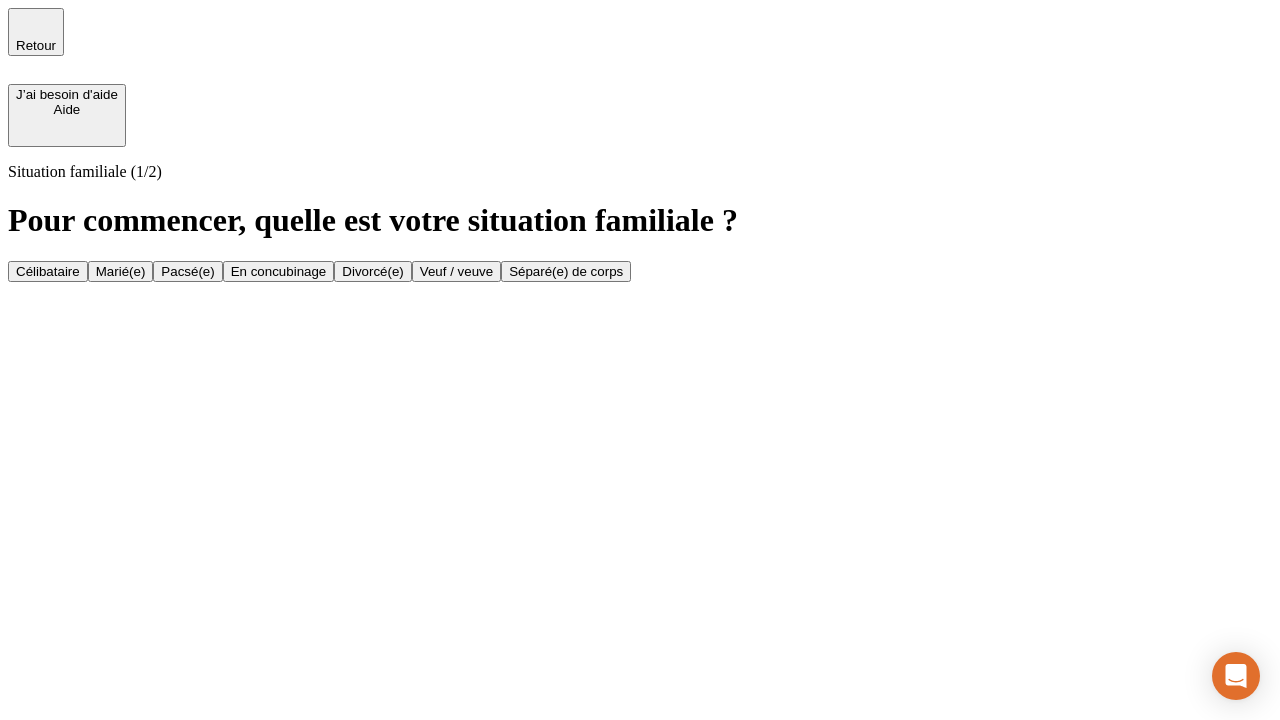 click on "Célibataire" at bounding box center (48, 271) 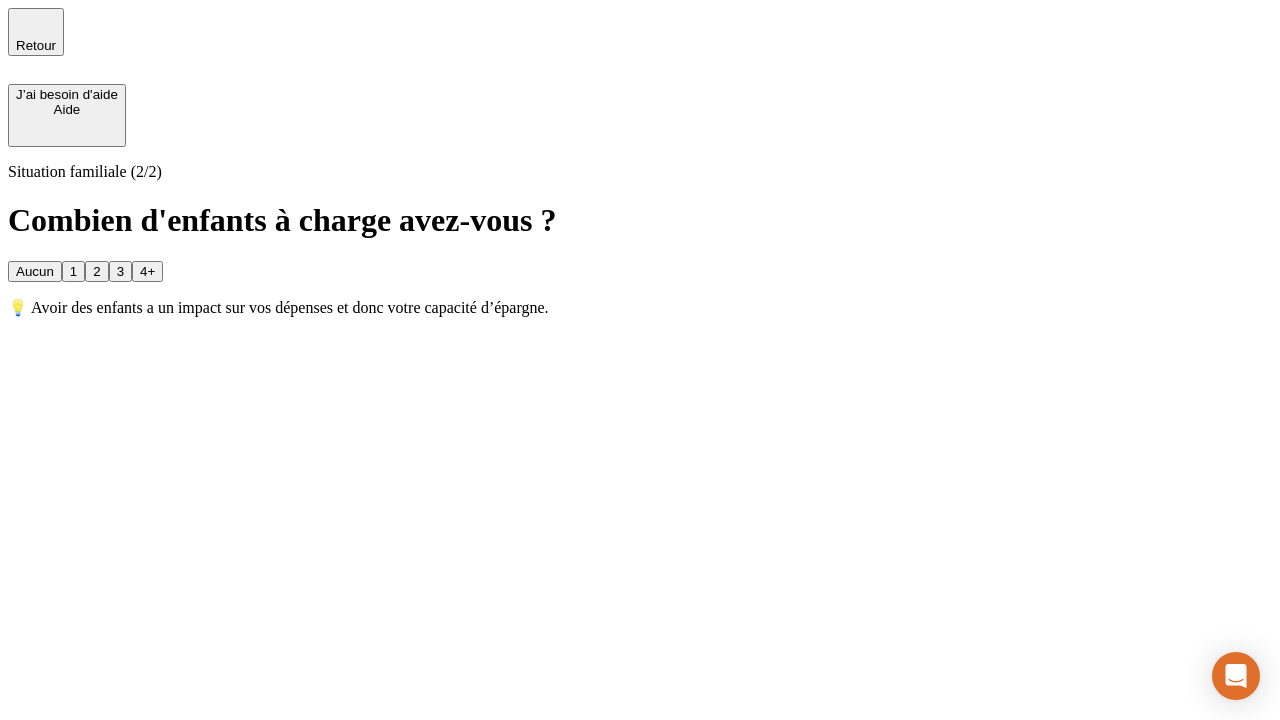 click on "Aucun" at bounding box center [35, 271] 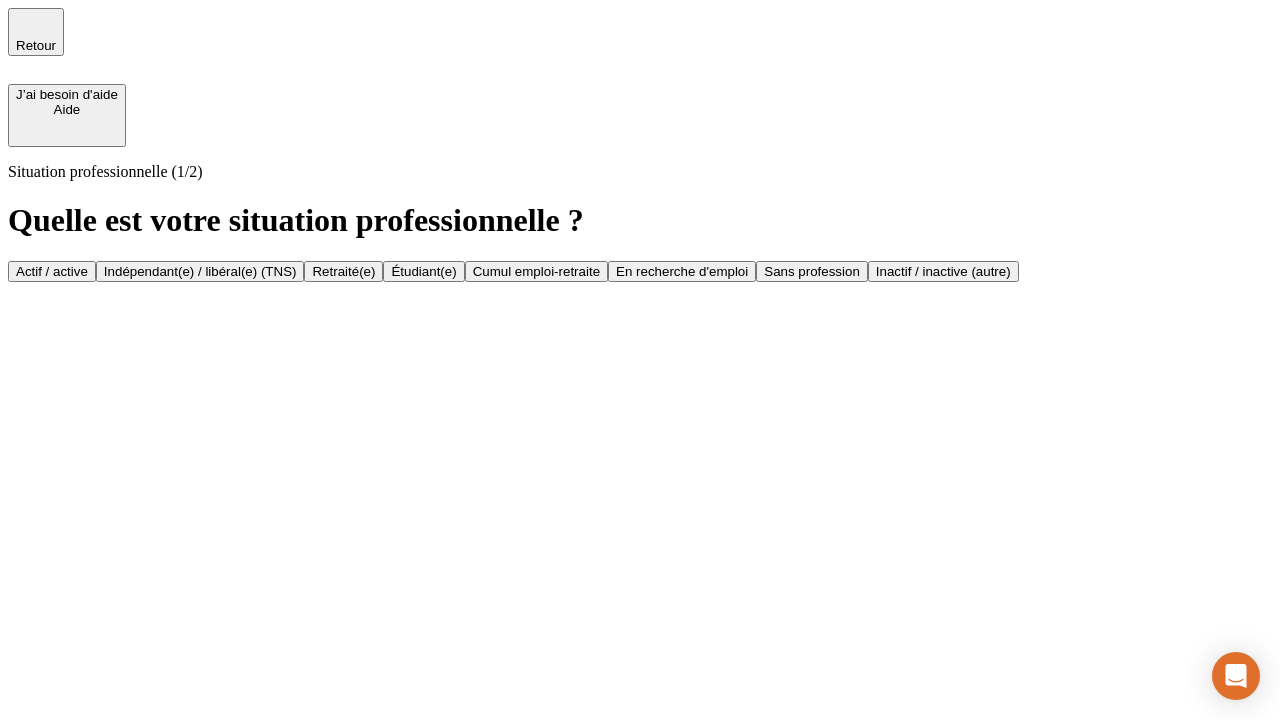 click on "Actif / active" at bounding box center (52, 271) 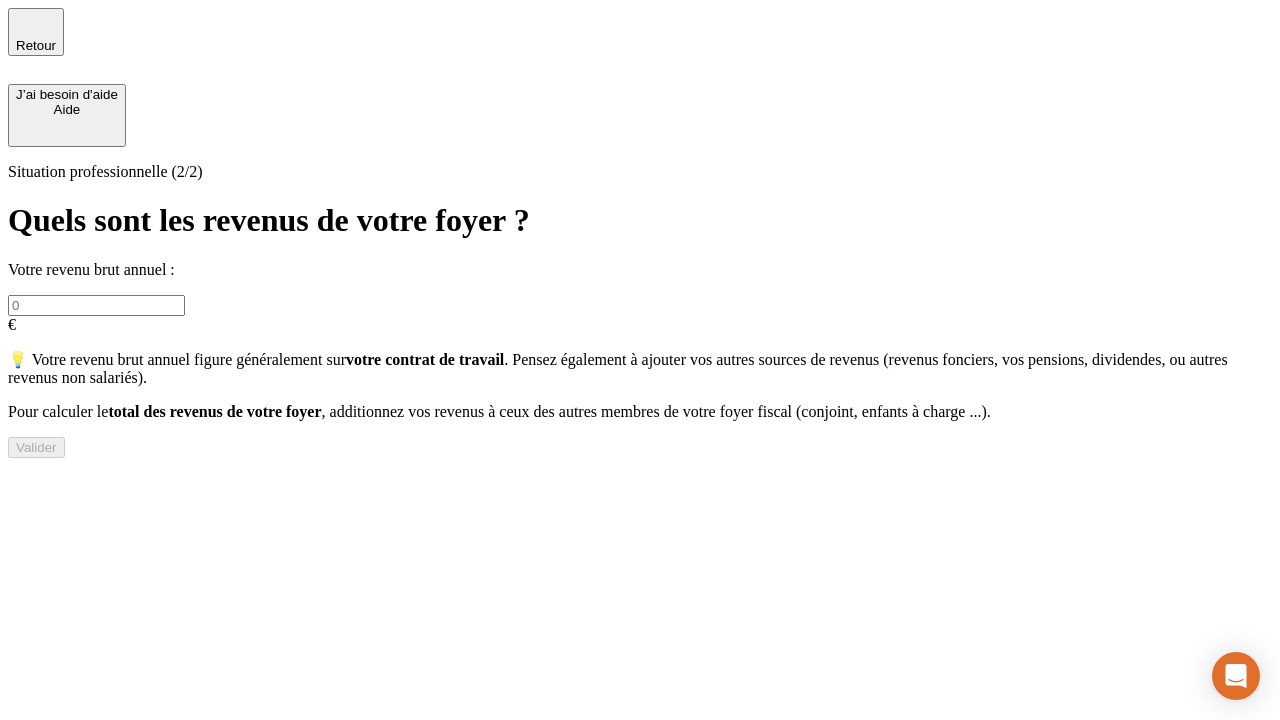 click at bounding box center [96, 305] 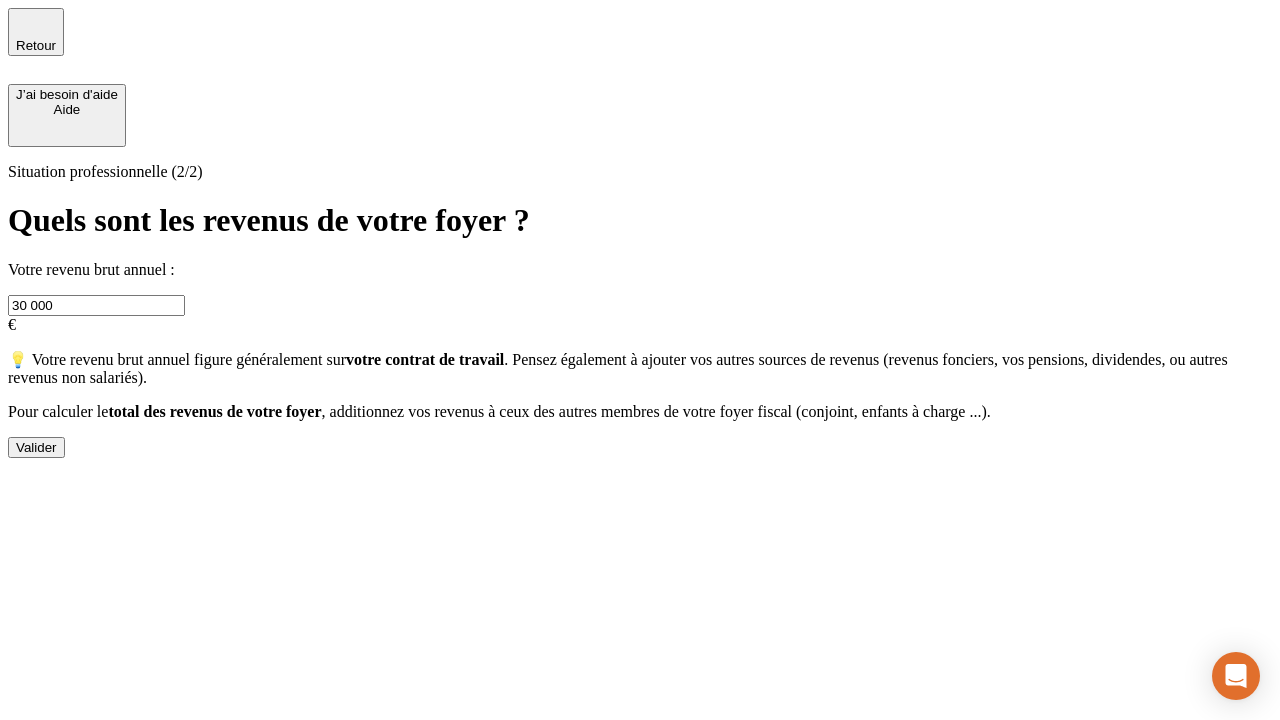 type on "30 000" 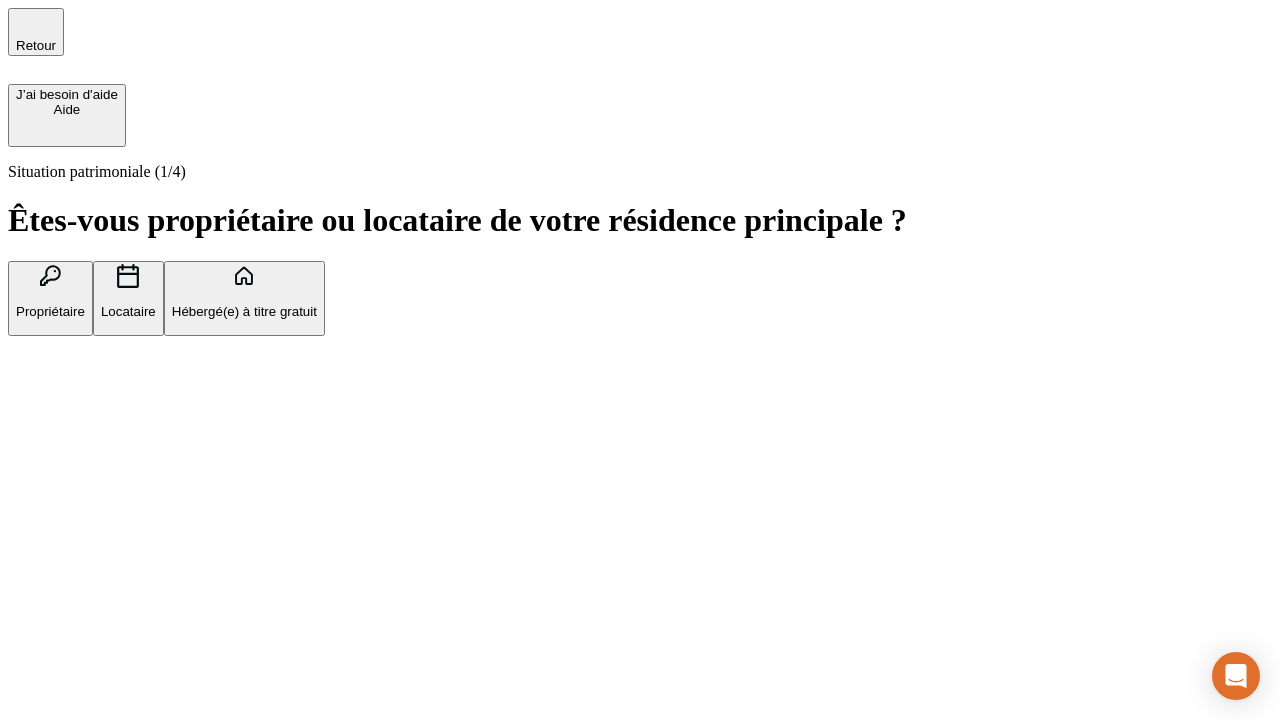 click on "Hébergé(e) à titre gratuit" at bounding box center [244, 311] 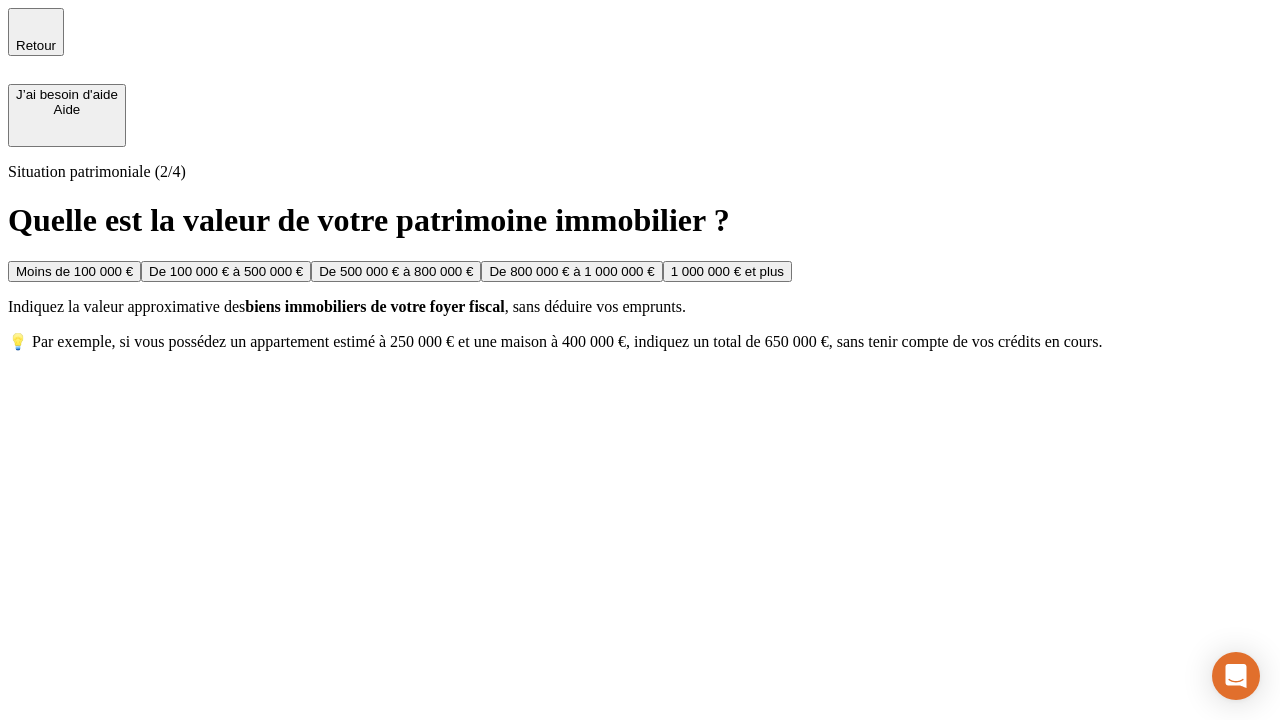 click on "Moins de 100 000 €" at bounding box center (74, 271) 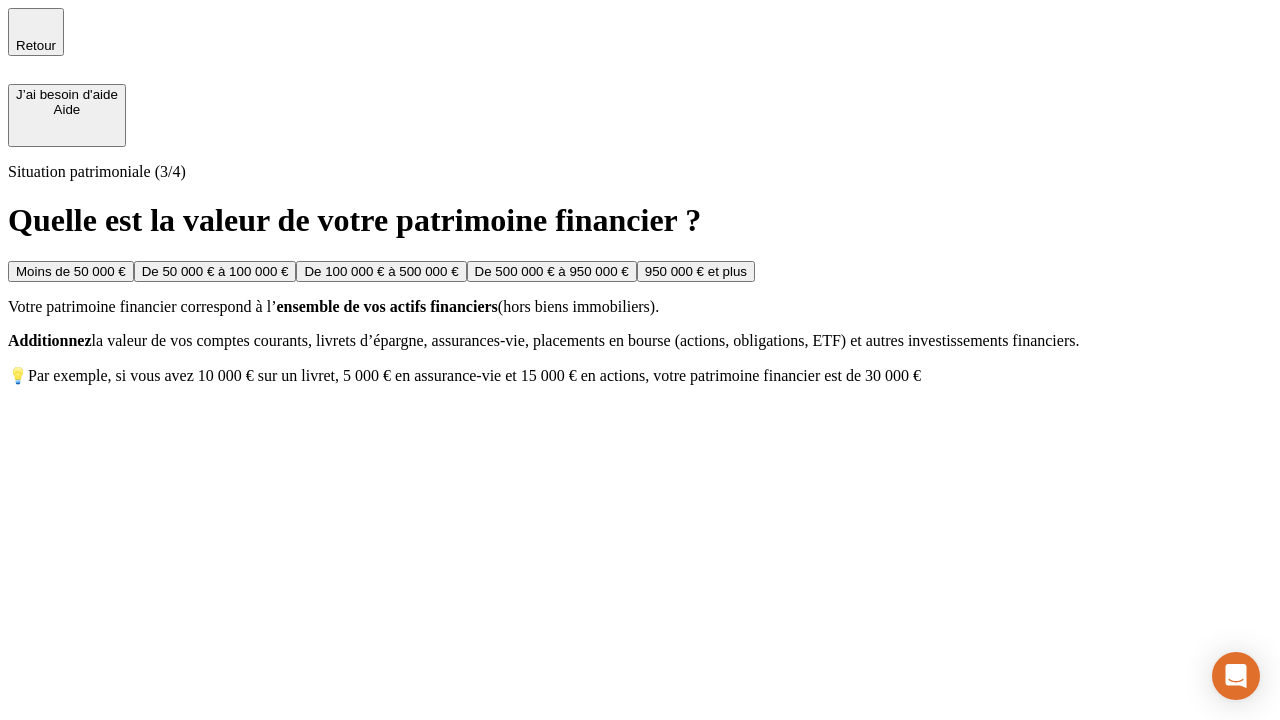 click on "Moins de 50 000 €" at bounding box center (71, 271) 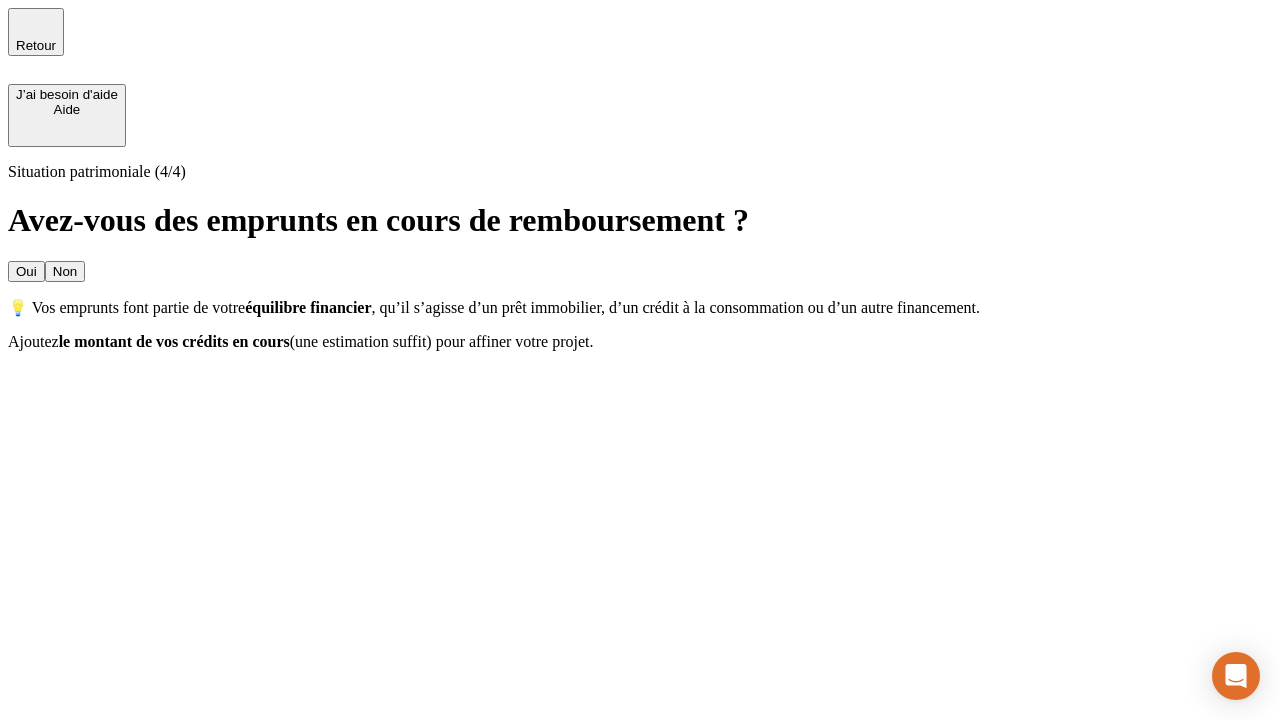 click on "Non" at bounding box center [65, 271] 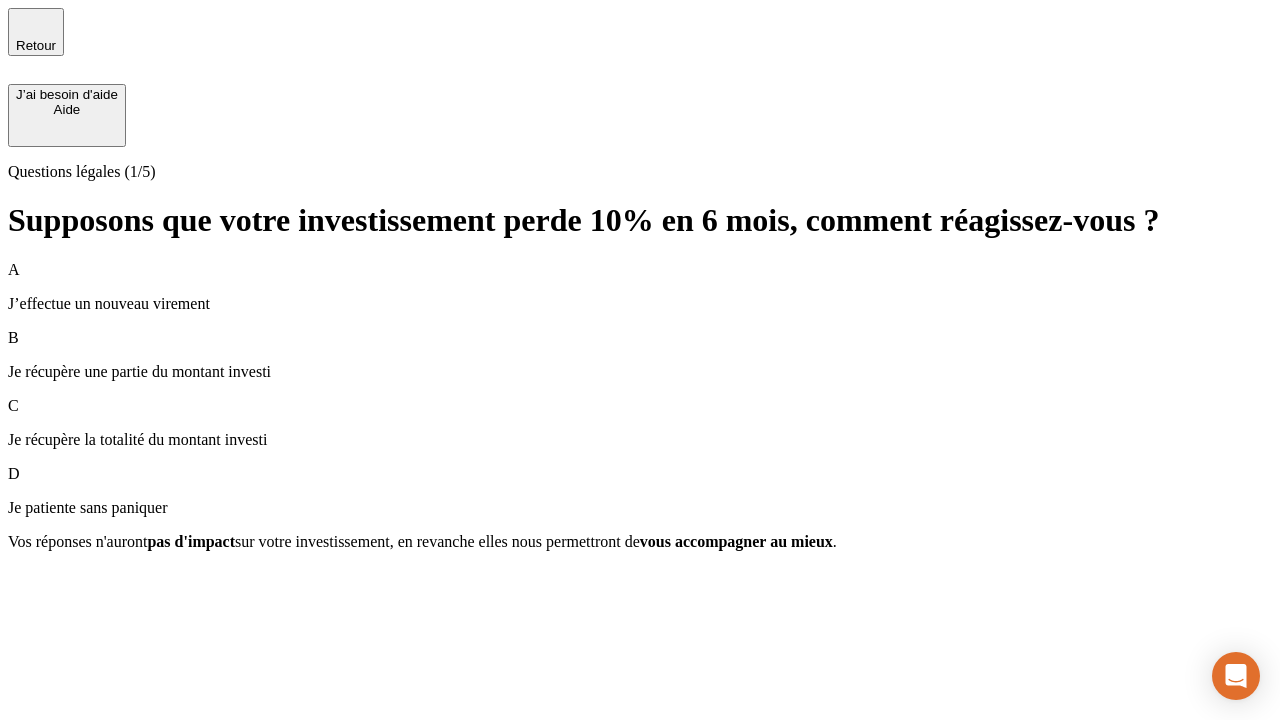 click on "A J’effectue un nouveau virement" at bounding box center [640, 287] 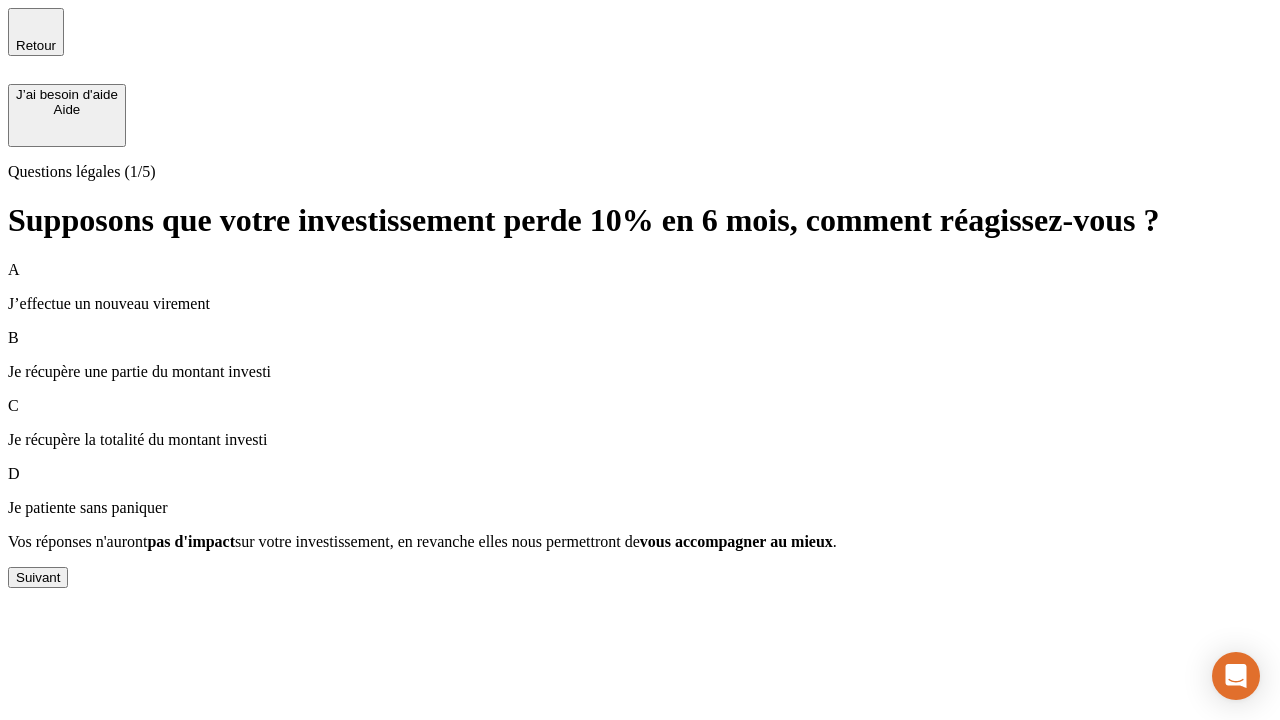 click on "Suivant" at bounding box center (38, 577) 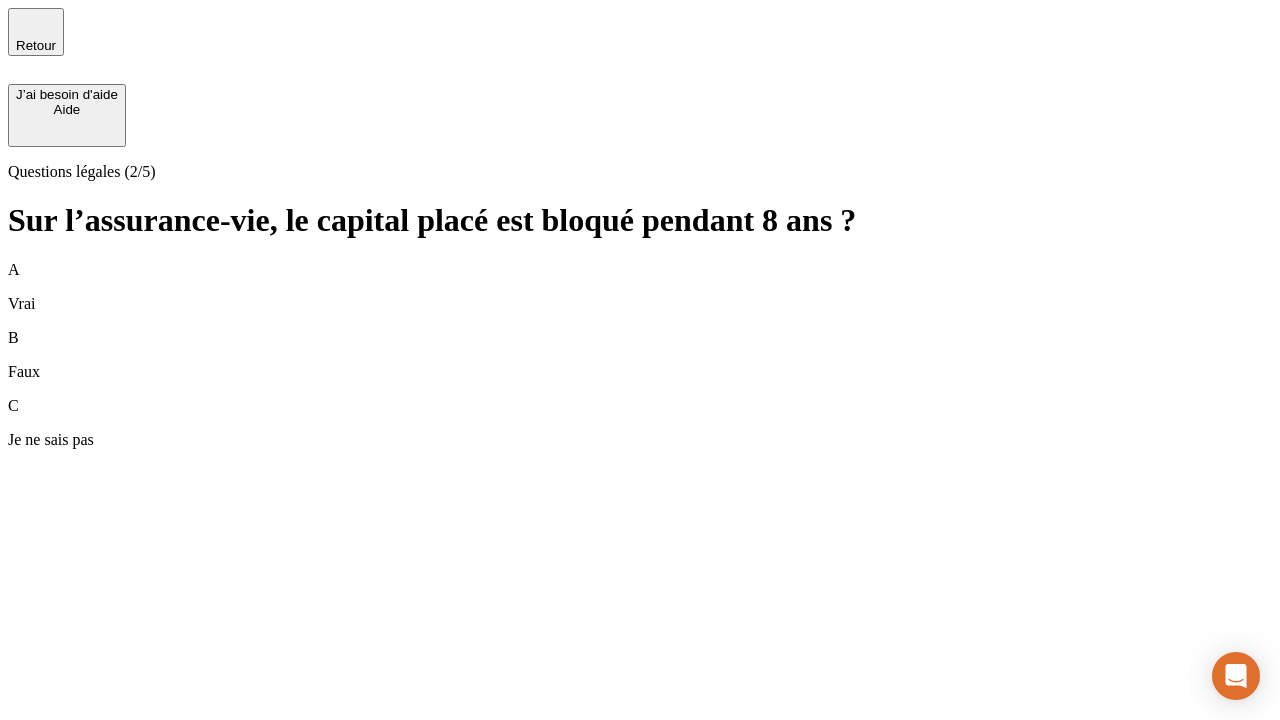 click on "B Faux" at bounding box center [640, 355] 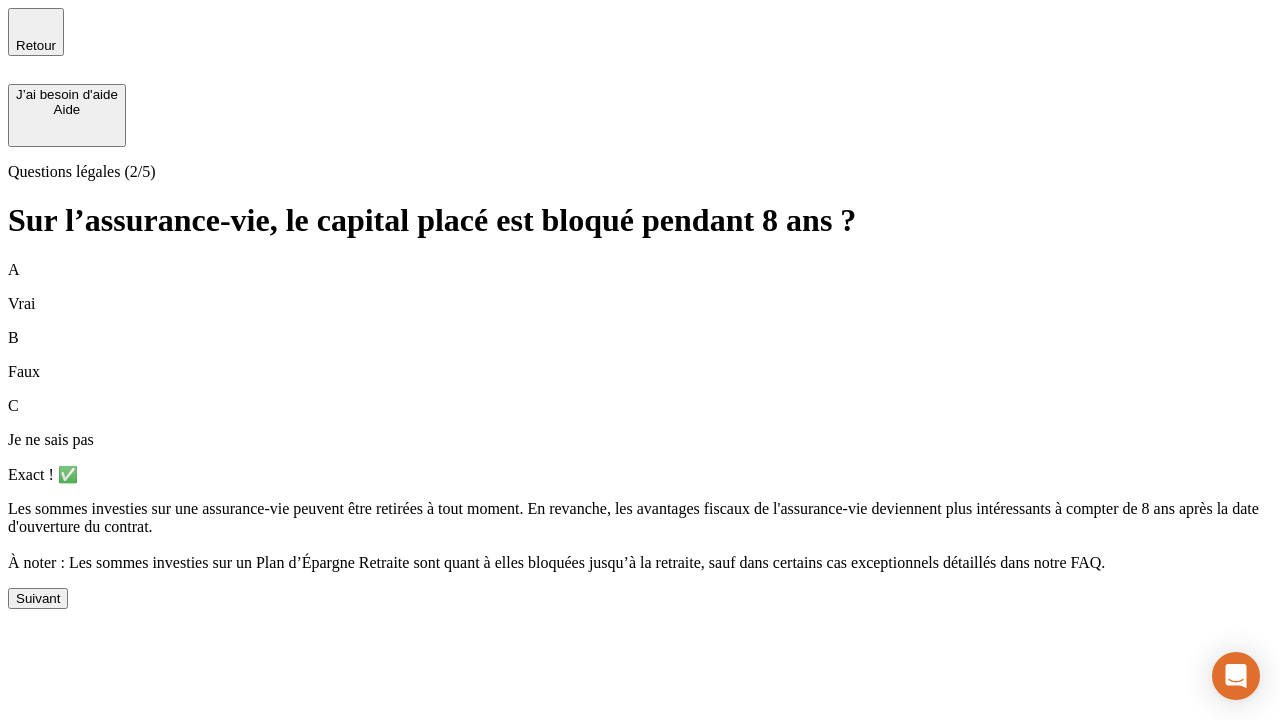 click on "Suivant" at bounding box center (38, 598) 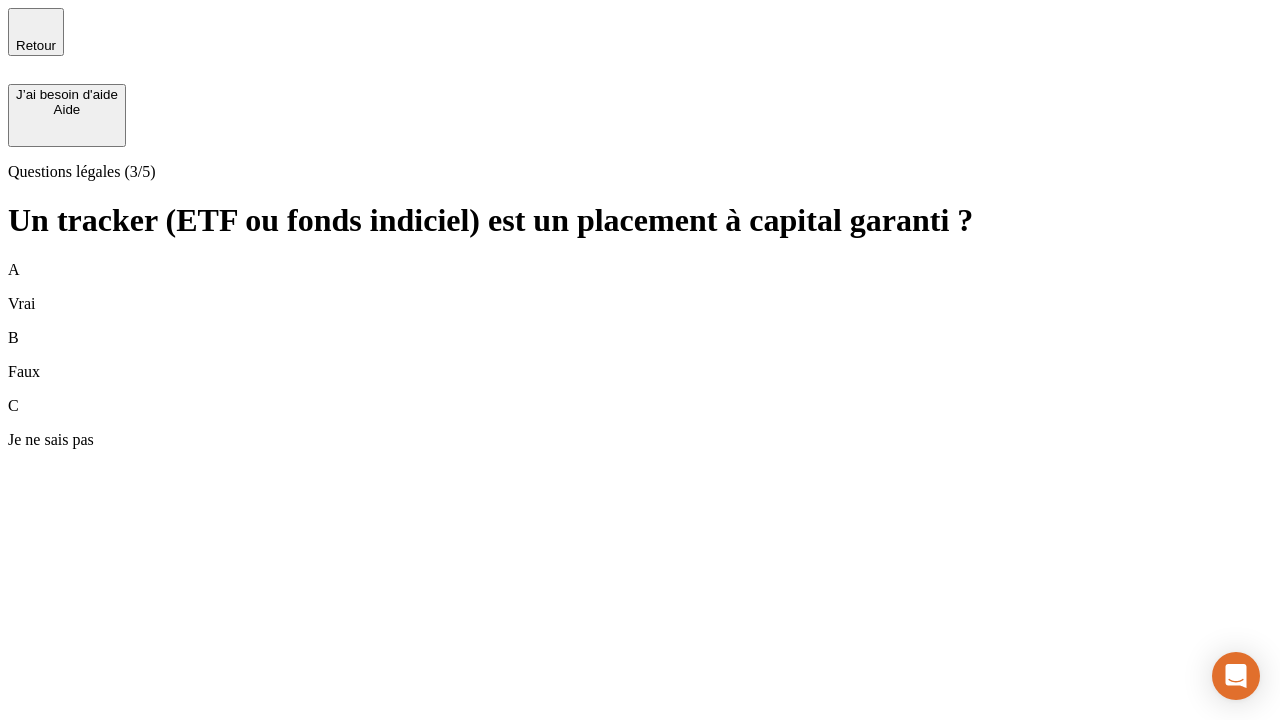 click on "B Faux" at bounding box center (640, 355) 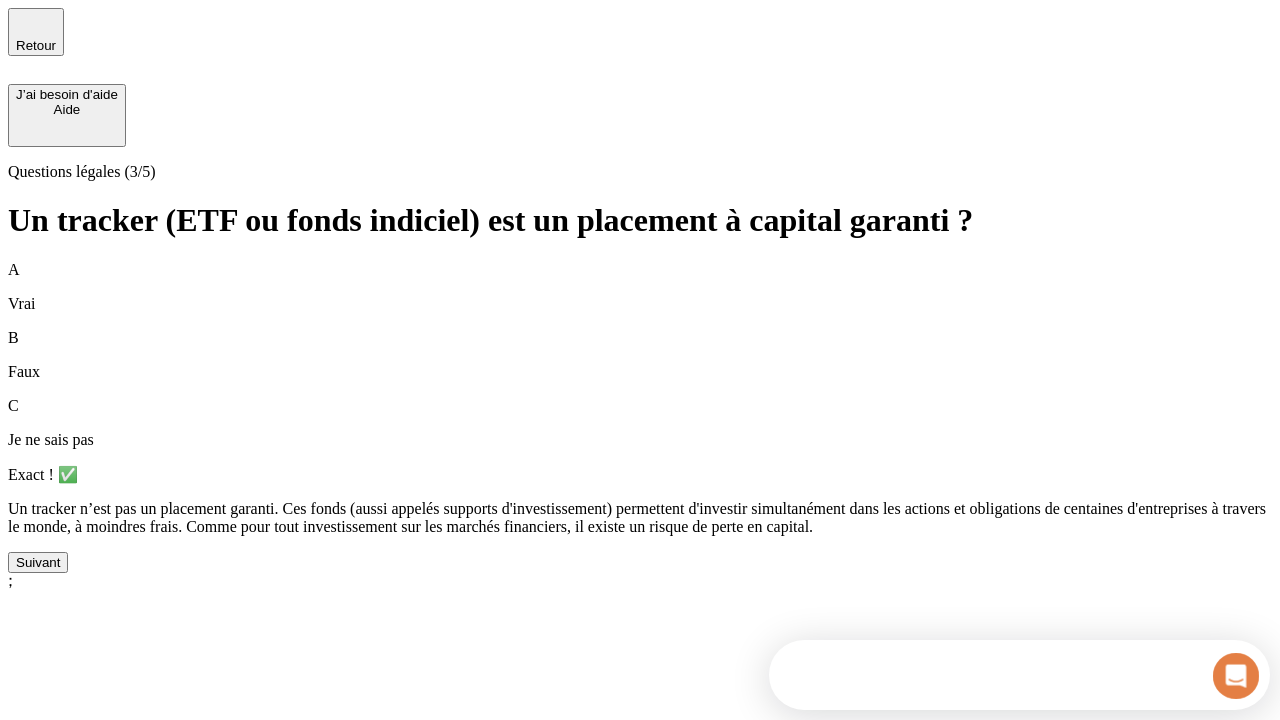 scroll, scrollTop: 0, scrollLeft: 0, axis: both 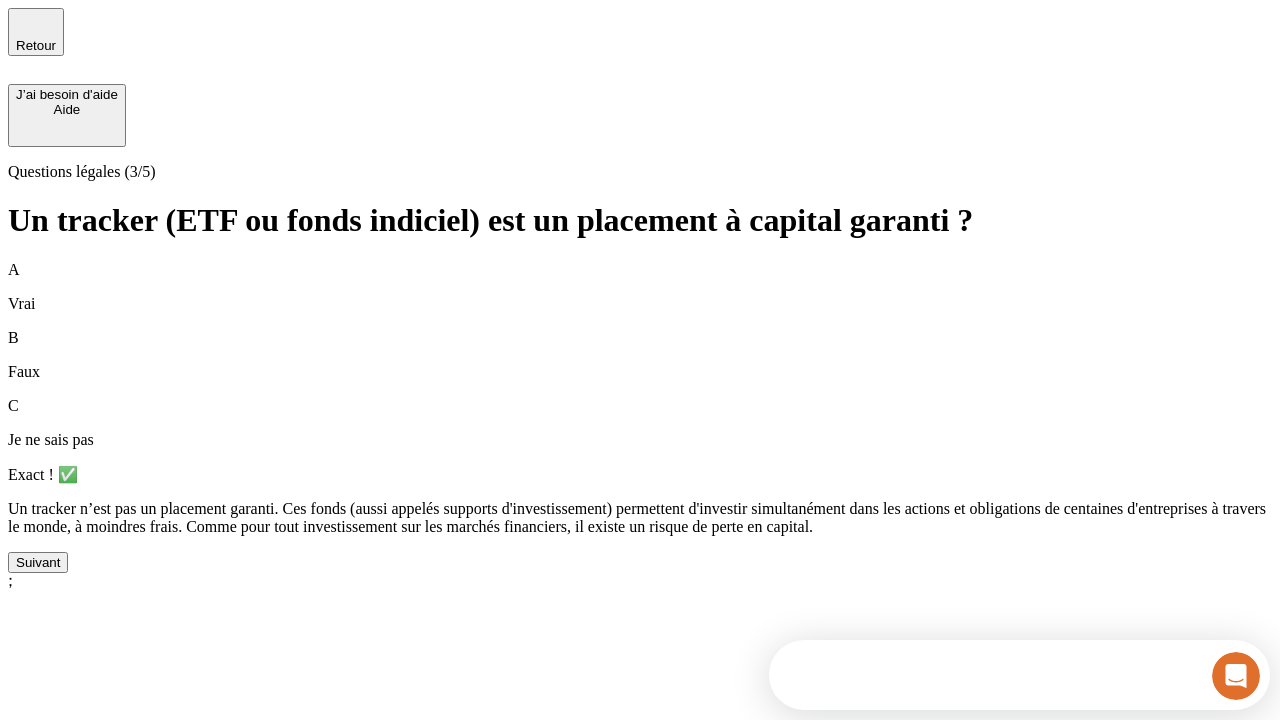 click on "Suivant" at bounding box center [38, 562] 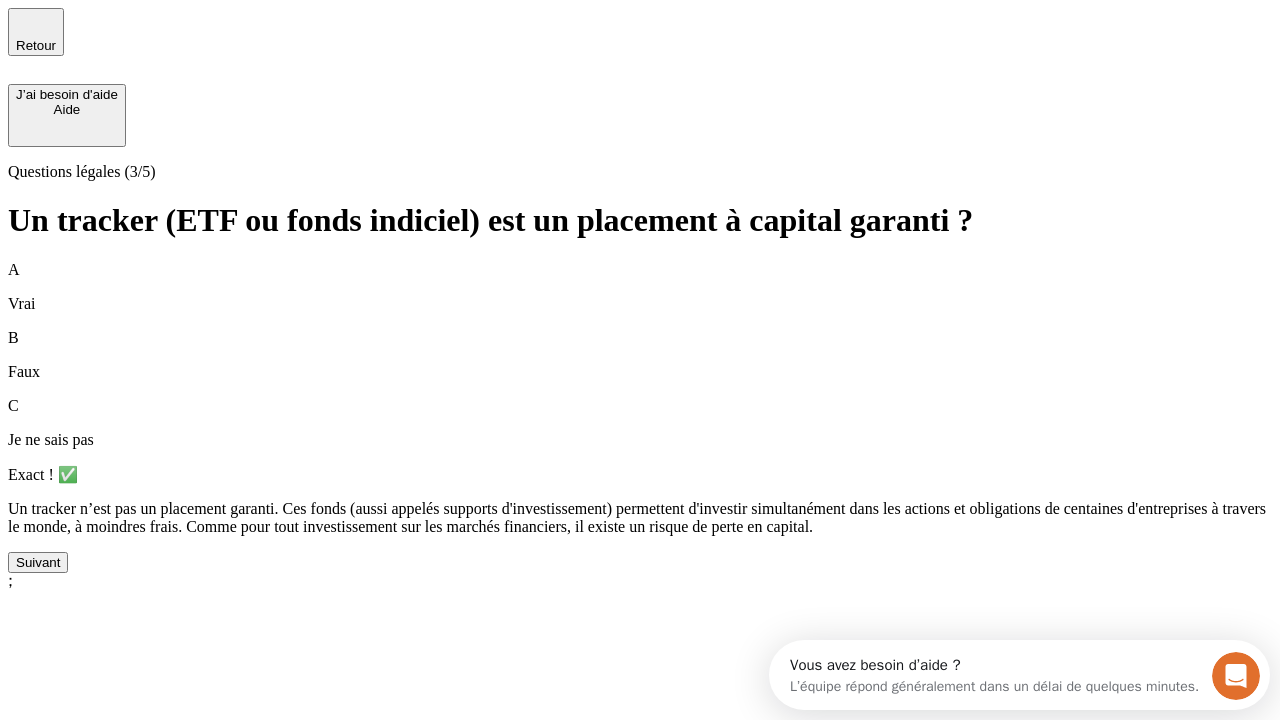 scroll, scrollTop: 0, scrollLeft: 0, axis: both 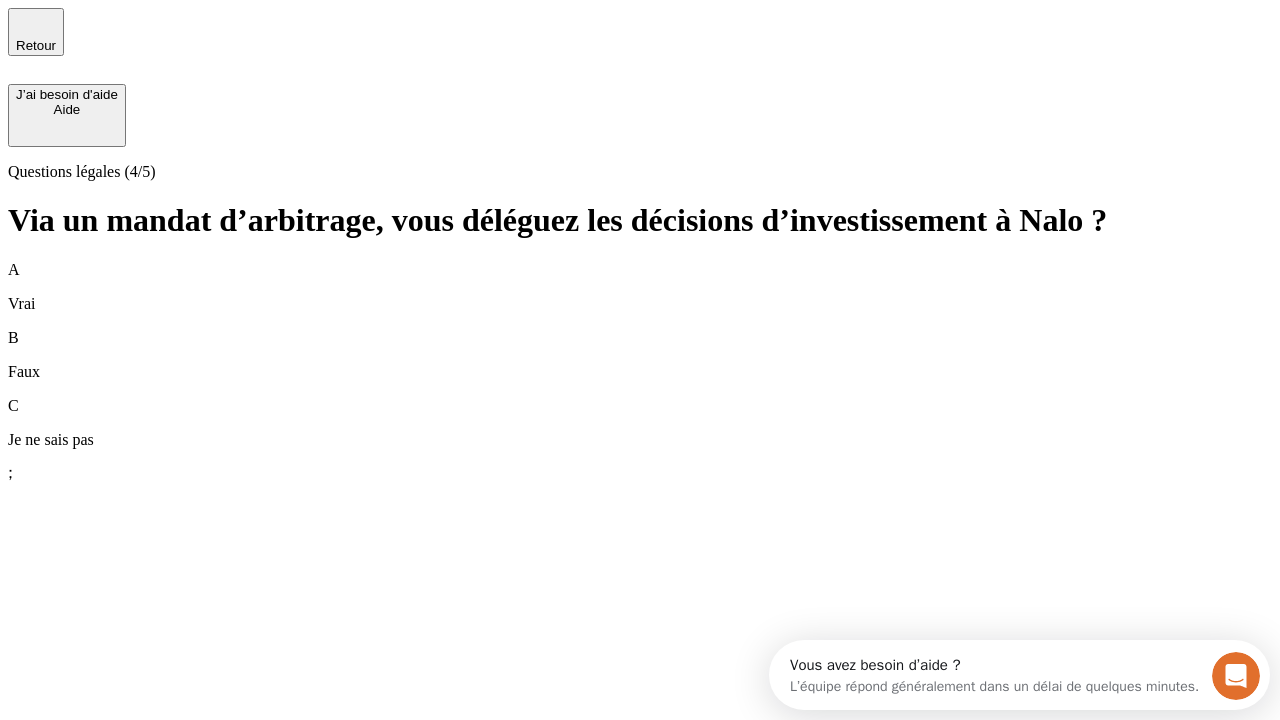 click on "A Vrai" at bounding box center (640, 287) 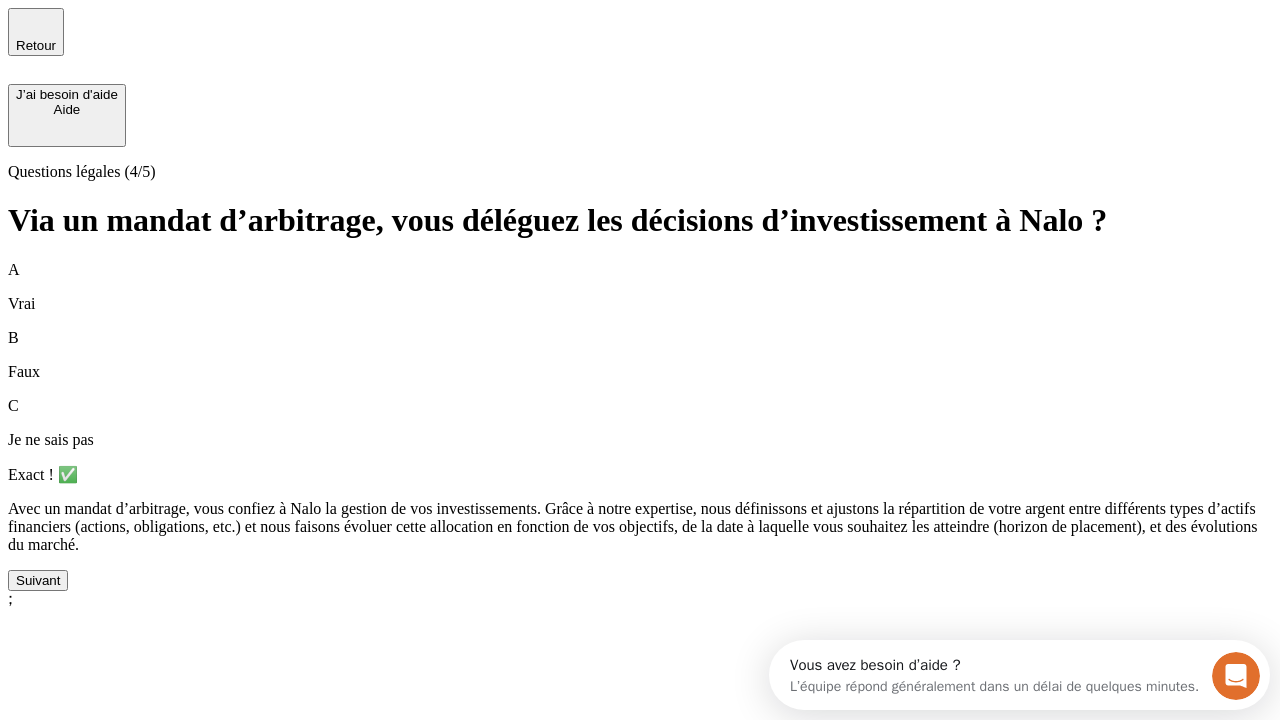 click on "Suivant" at bounding box center (38, 580) 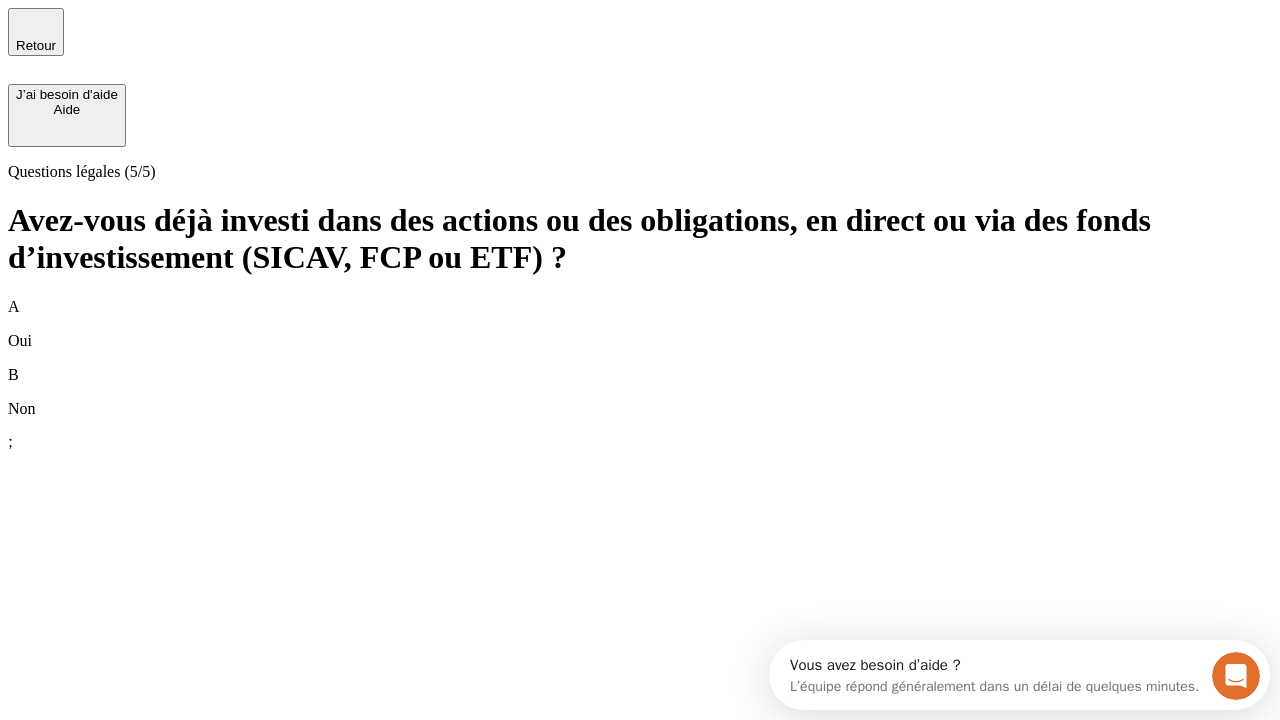 click on "B Non" at bounding box center [640, 392] 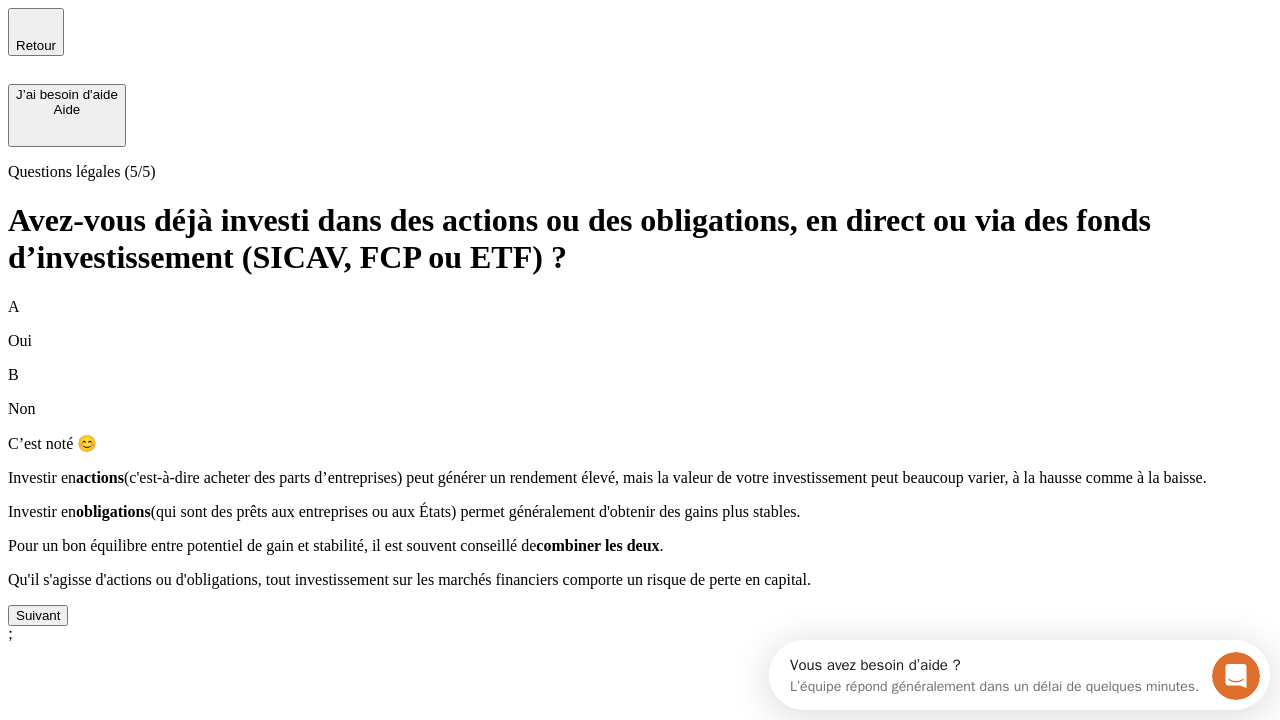 click on "Suivant" at bounding box center (38, 615) 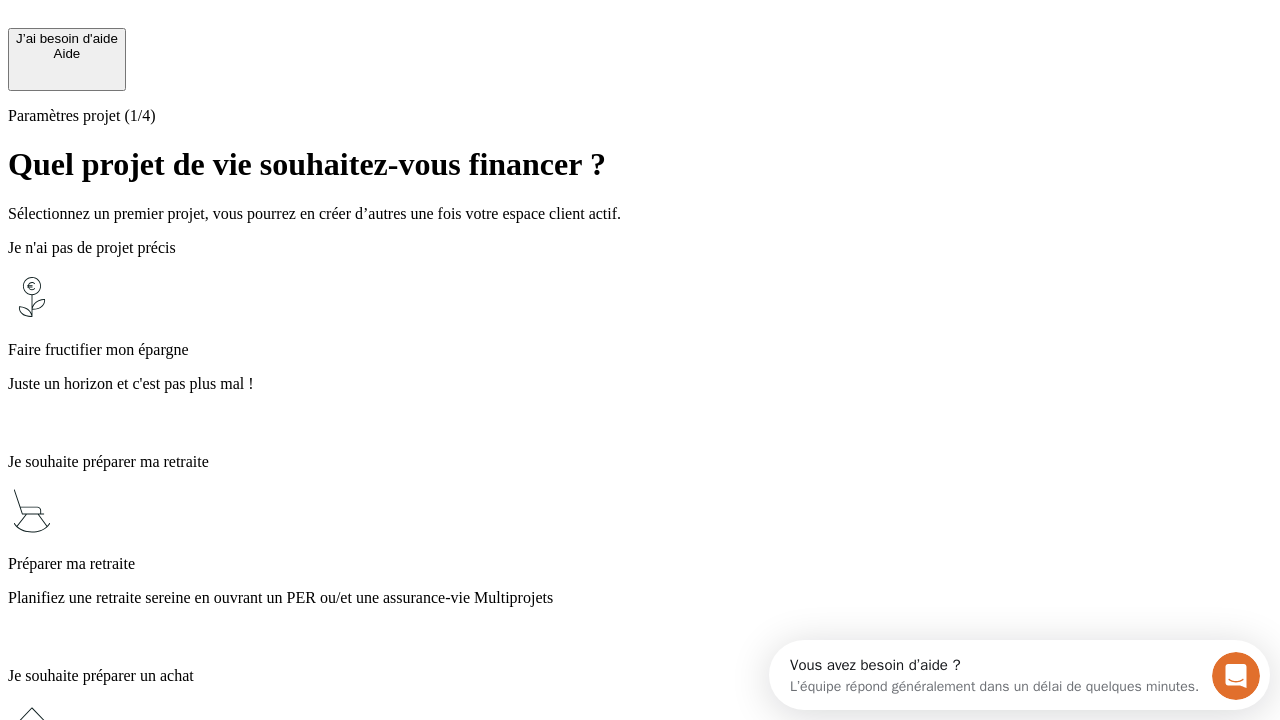 click on "Planifiez une retraite sereine en ouvrant un PER ou/et une assurance-vie Multiprojets" at bounding box center [640, 598] 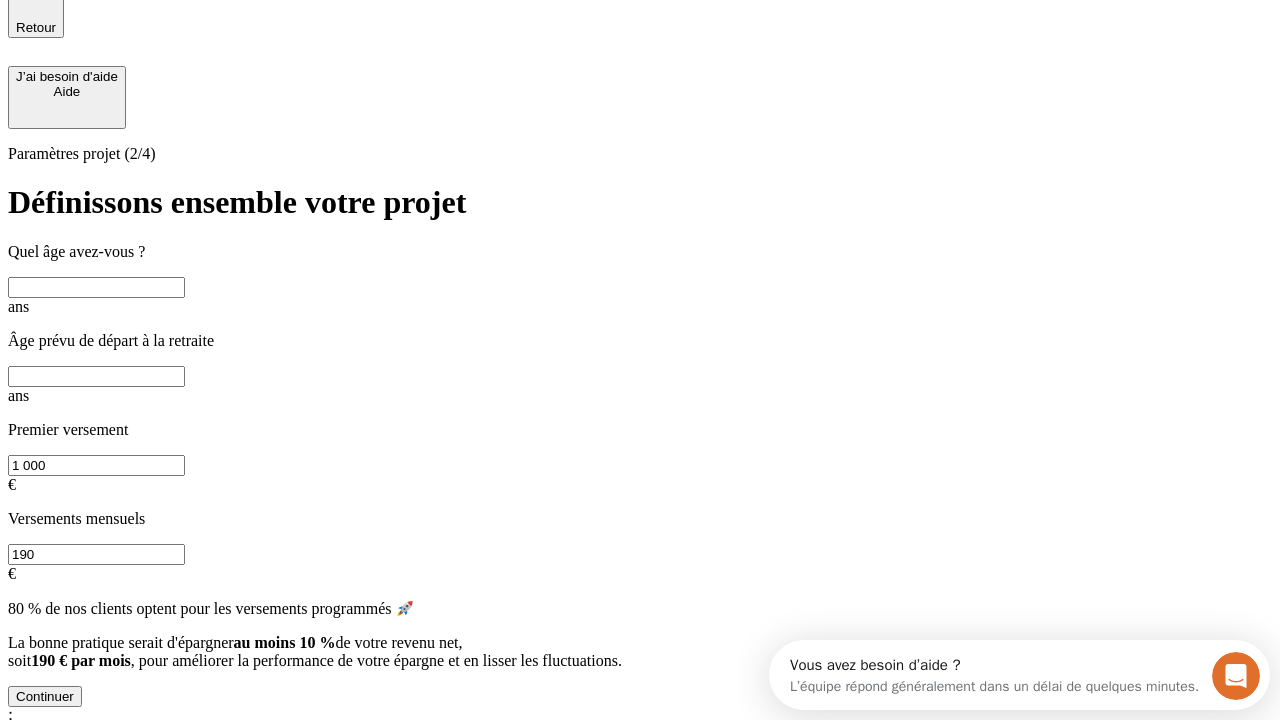 click at bounding box center [96, 287] 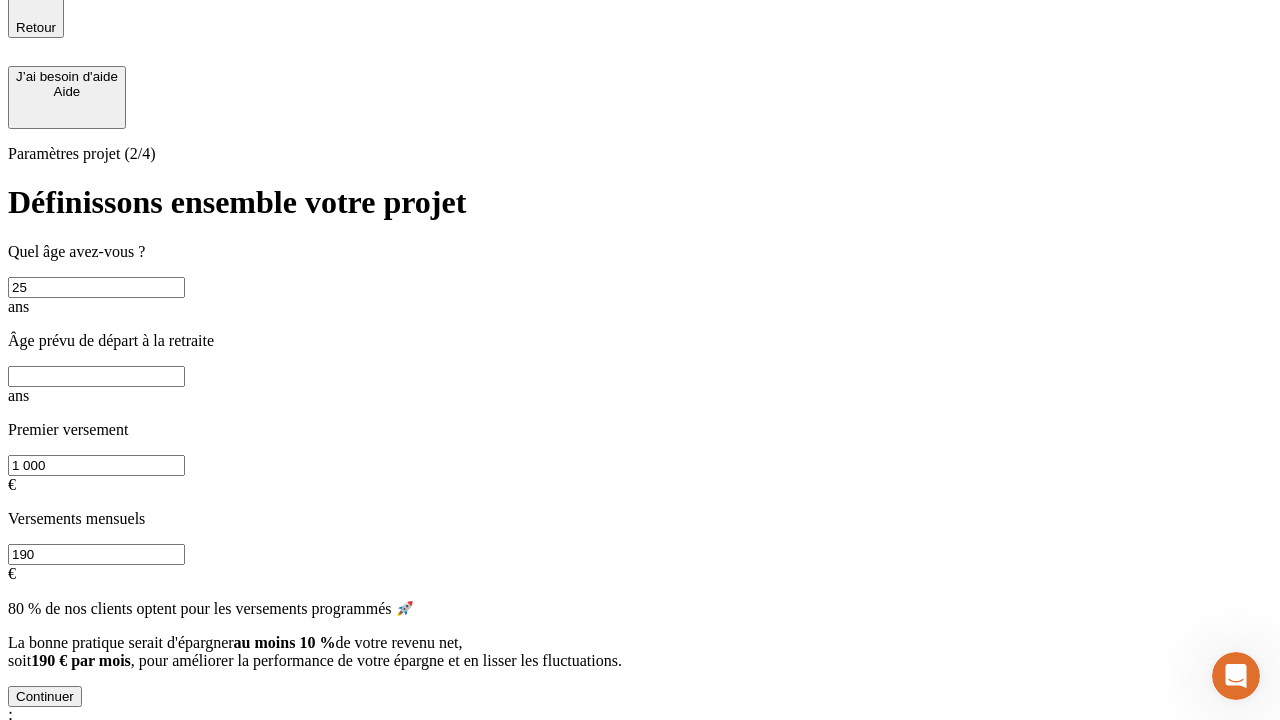 type on "25" 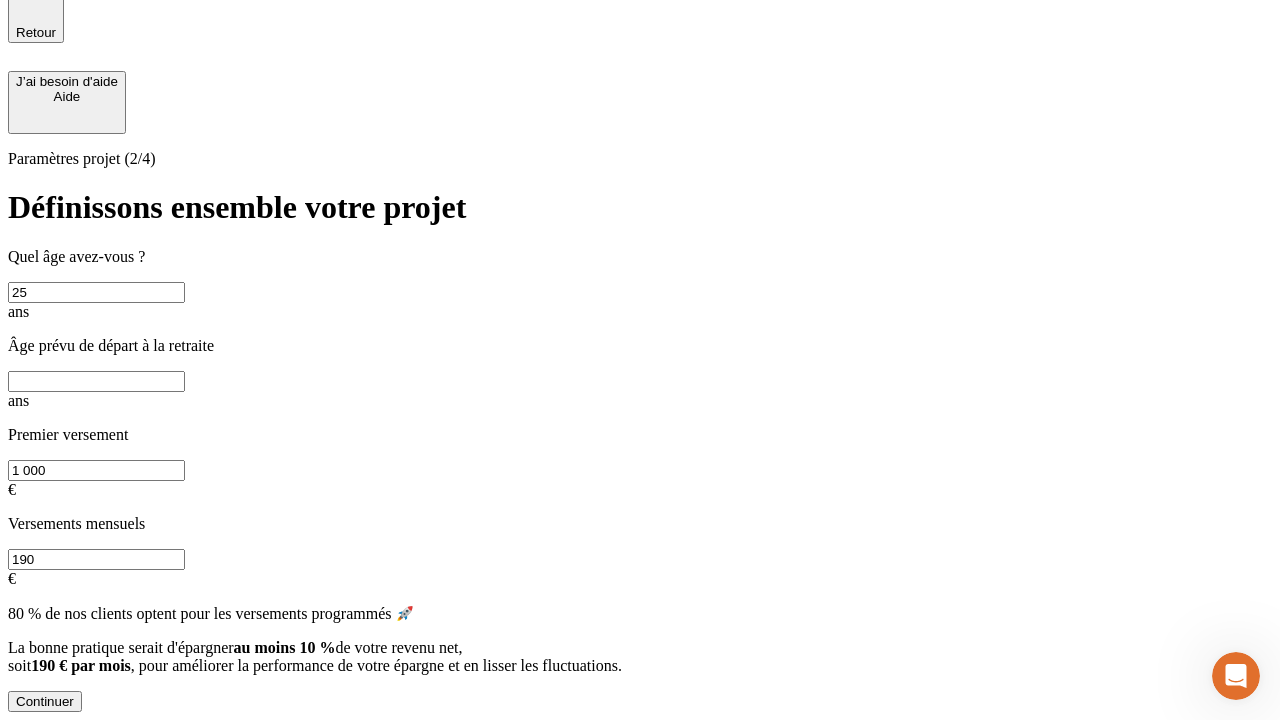scroll, scrollTop: 0, scrollLeft: 0, axis: both 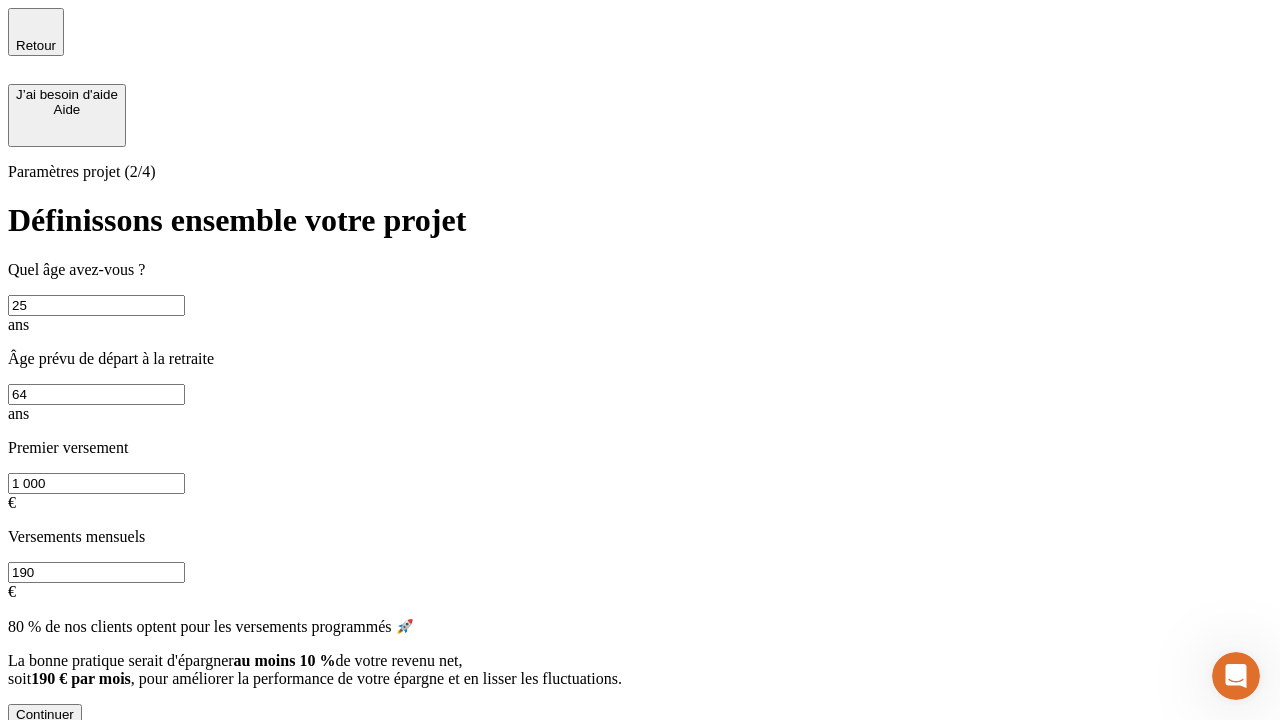 type on "64" 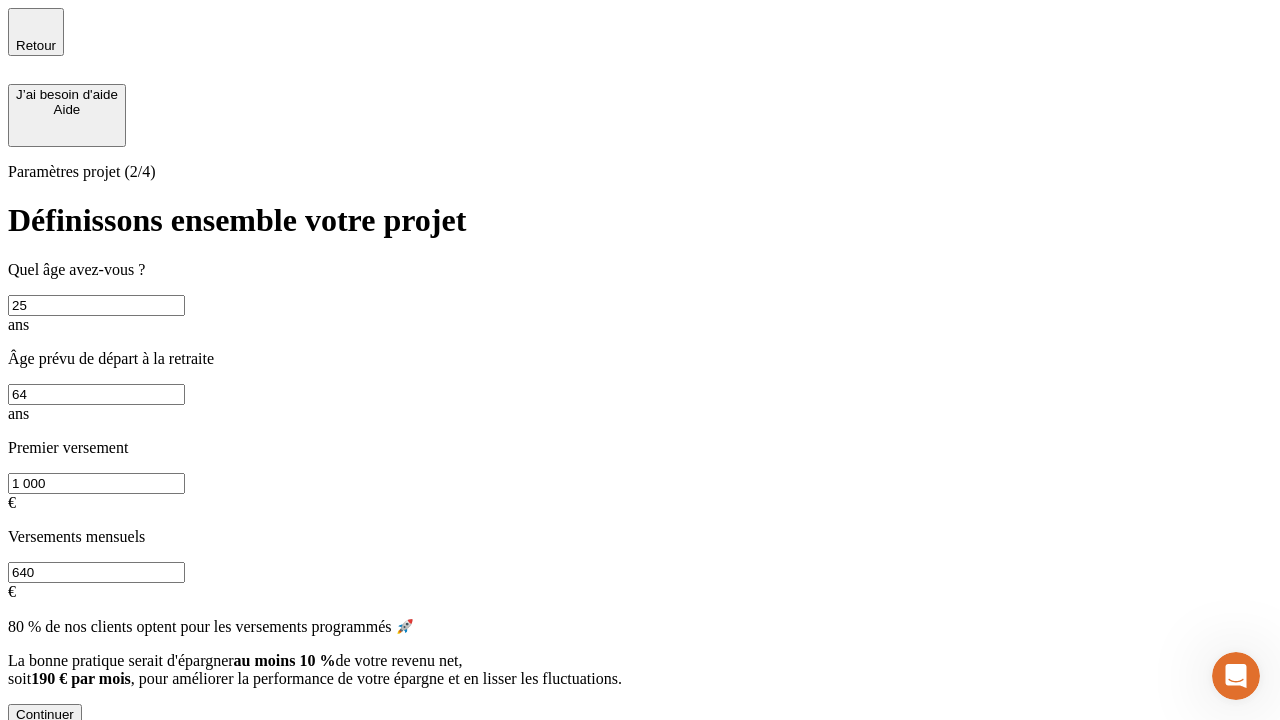 type on "640" 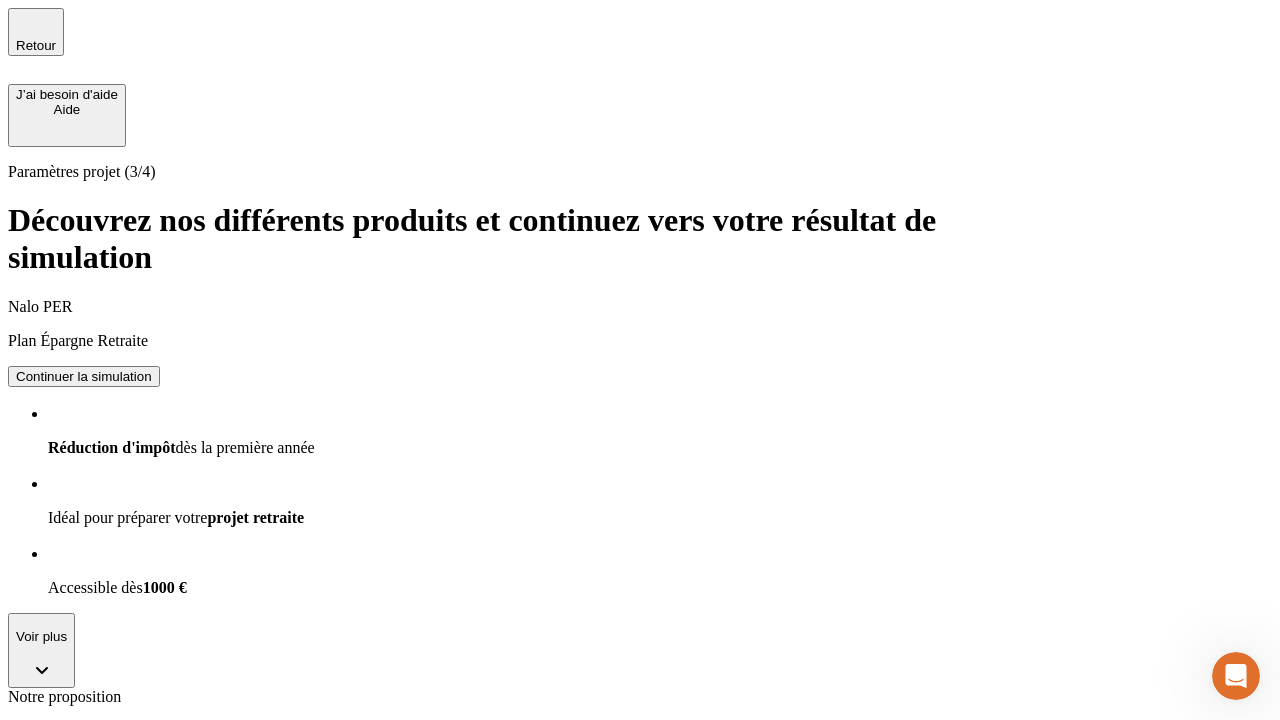 click on "Continuer la simulation" at bounding box center (84, 1239) 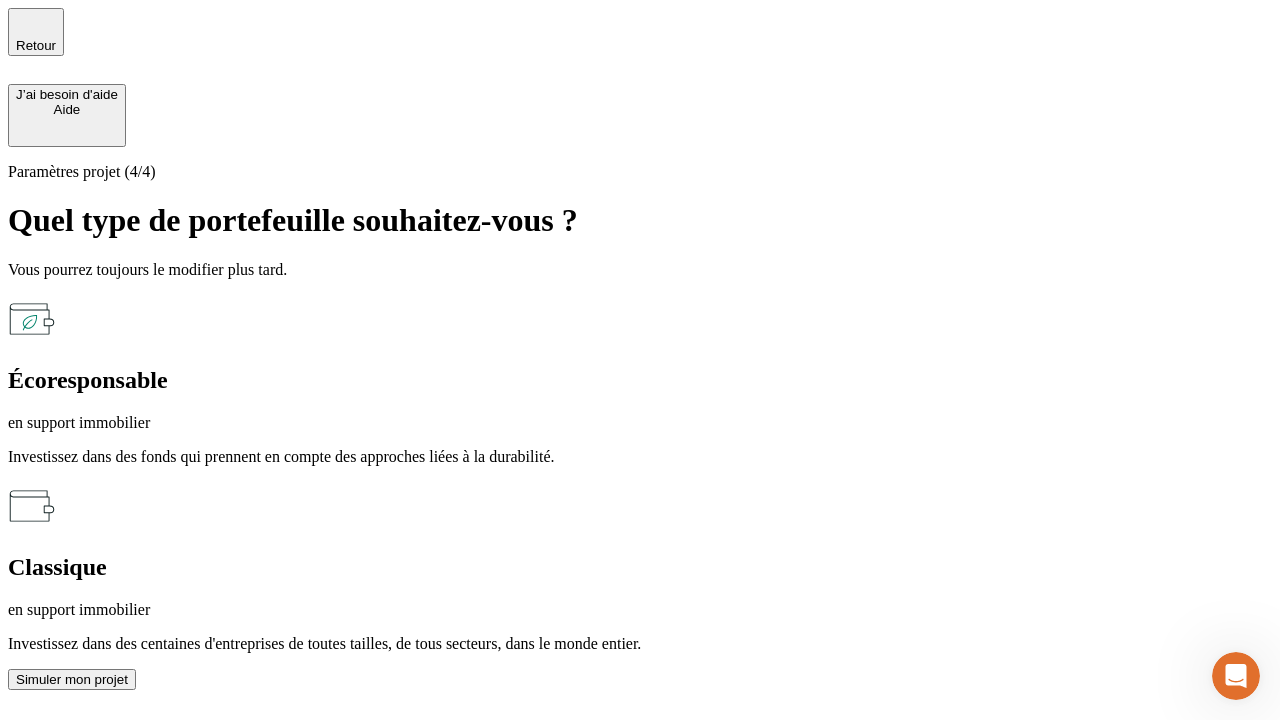 click on "en support immobilier" at bounding box center [640, 423] 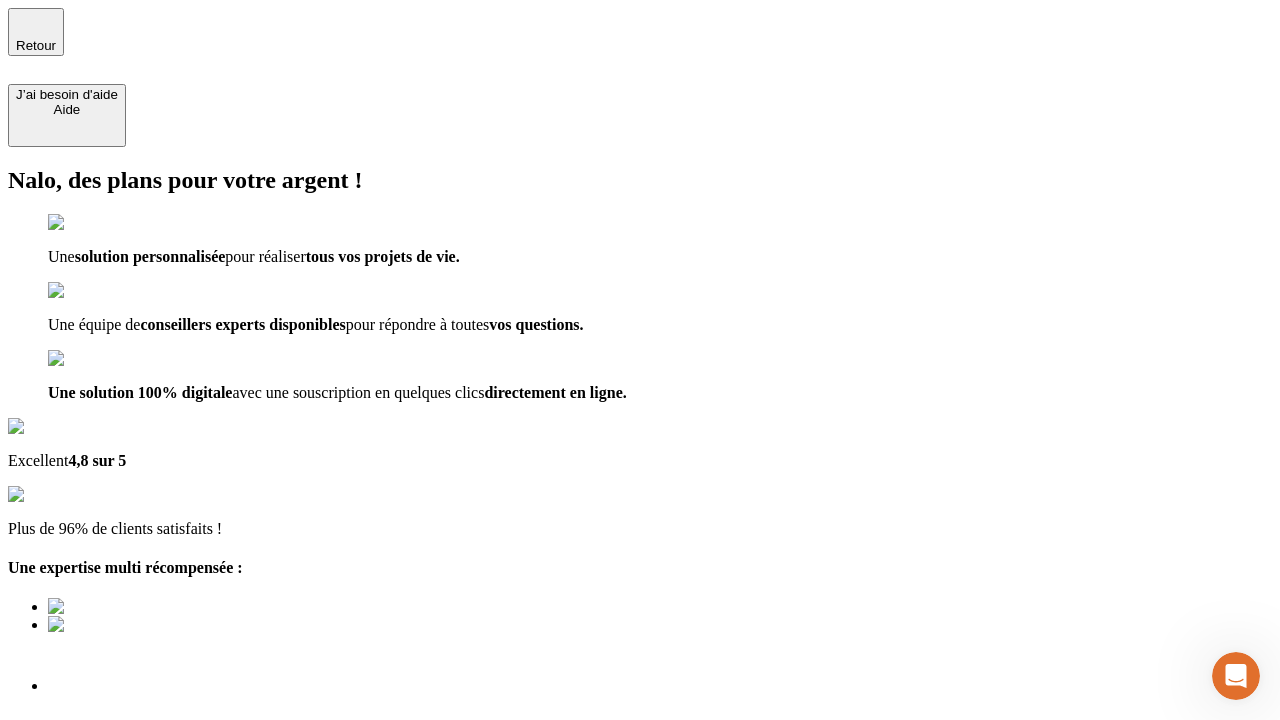 click on "Découvrir ma simulation" at bounding box center [87, 840] 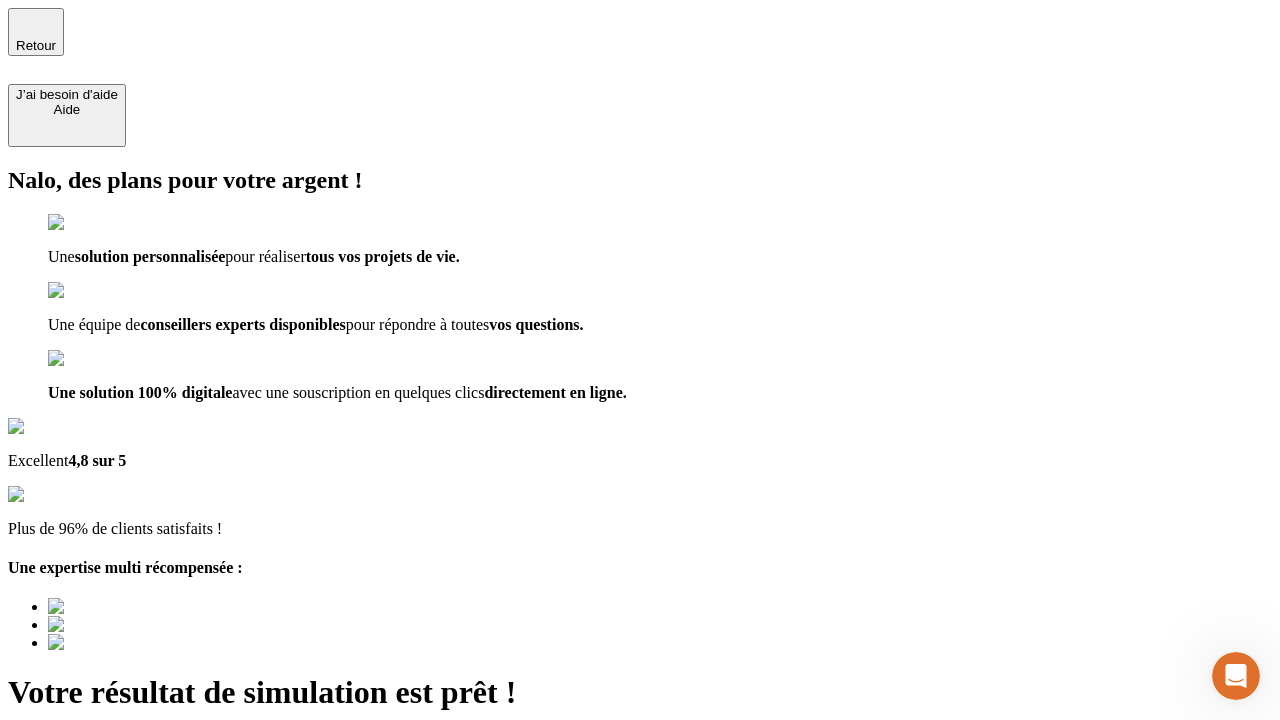 type on "[EMAIL]" 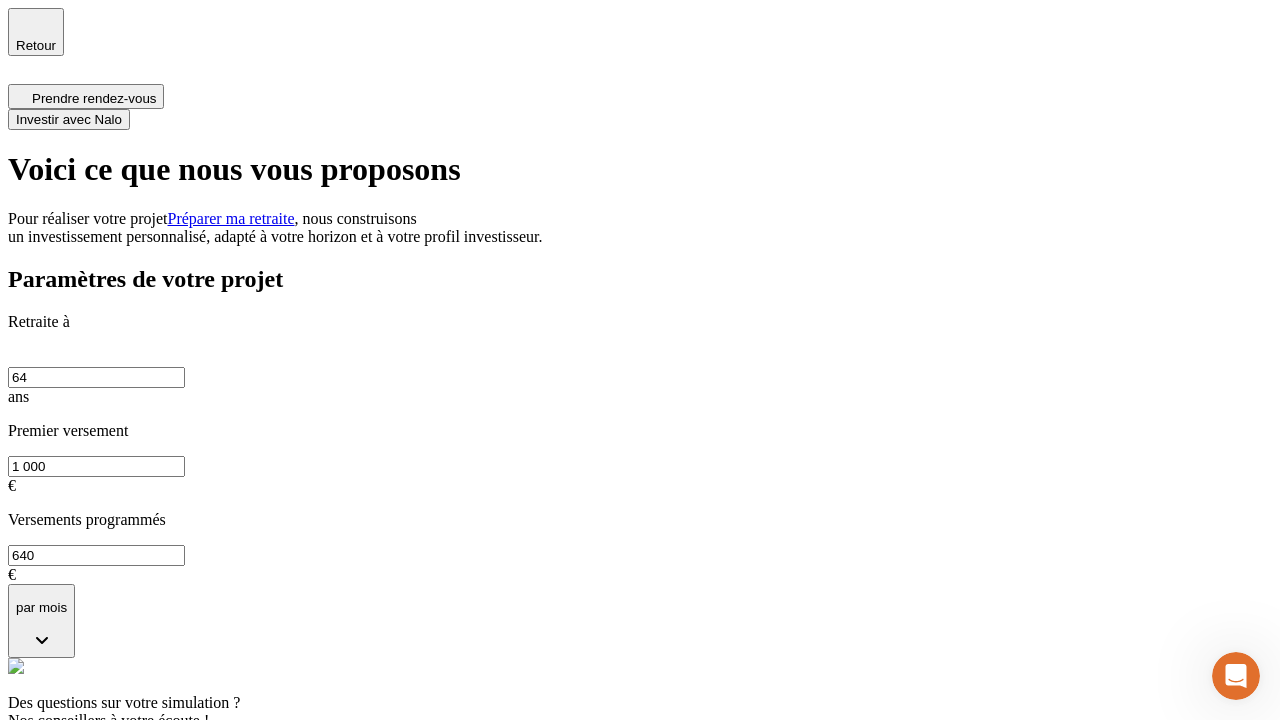 click on "Investir avec Nalo" at bounding box center (69, 119) 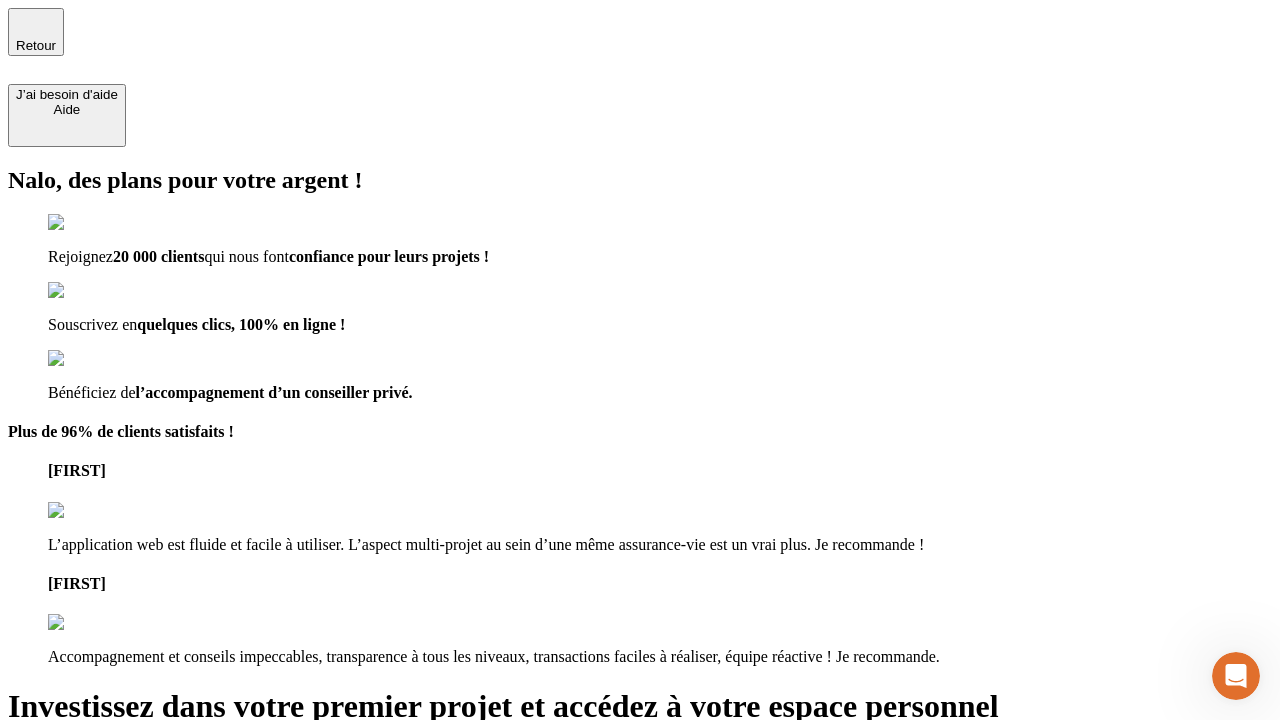 type on "[EMAIL]" 